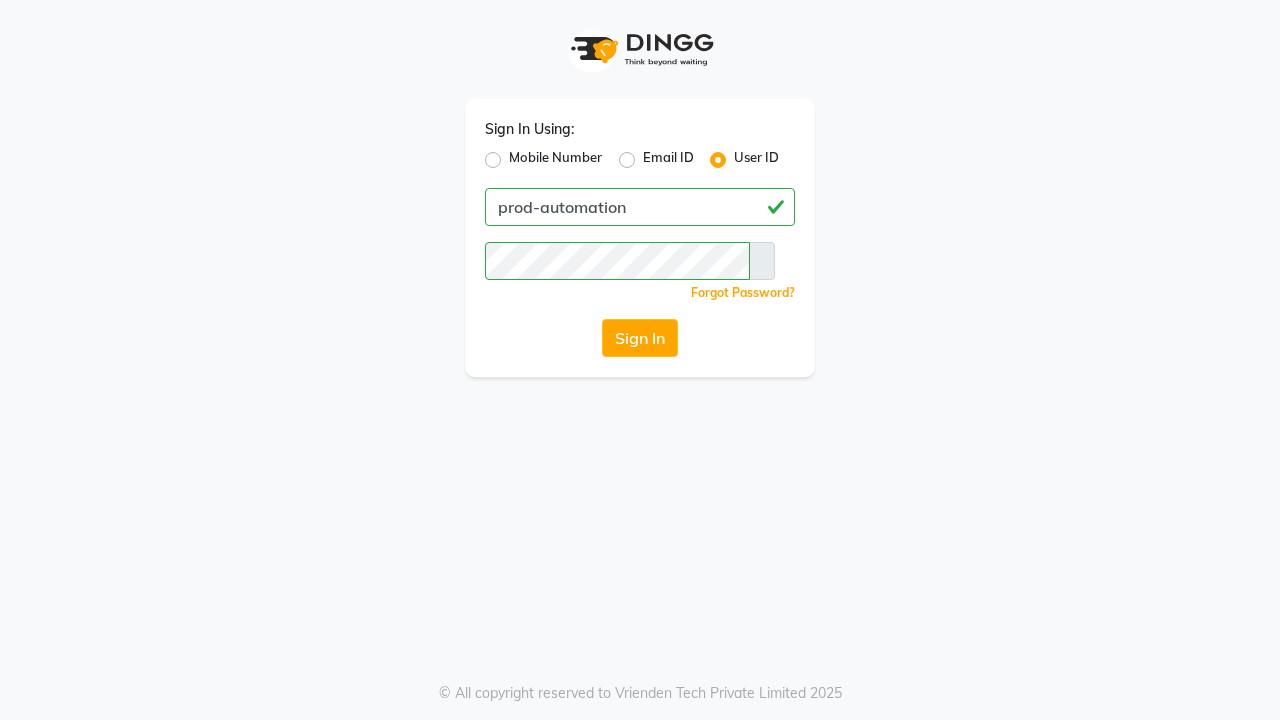 scroll, scrollTop: 0, scrollLeft: 0, axis: both 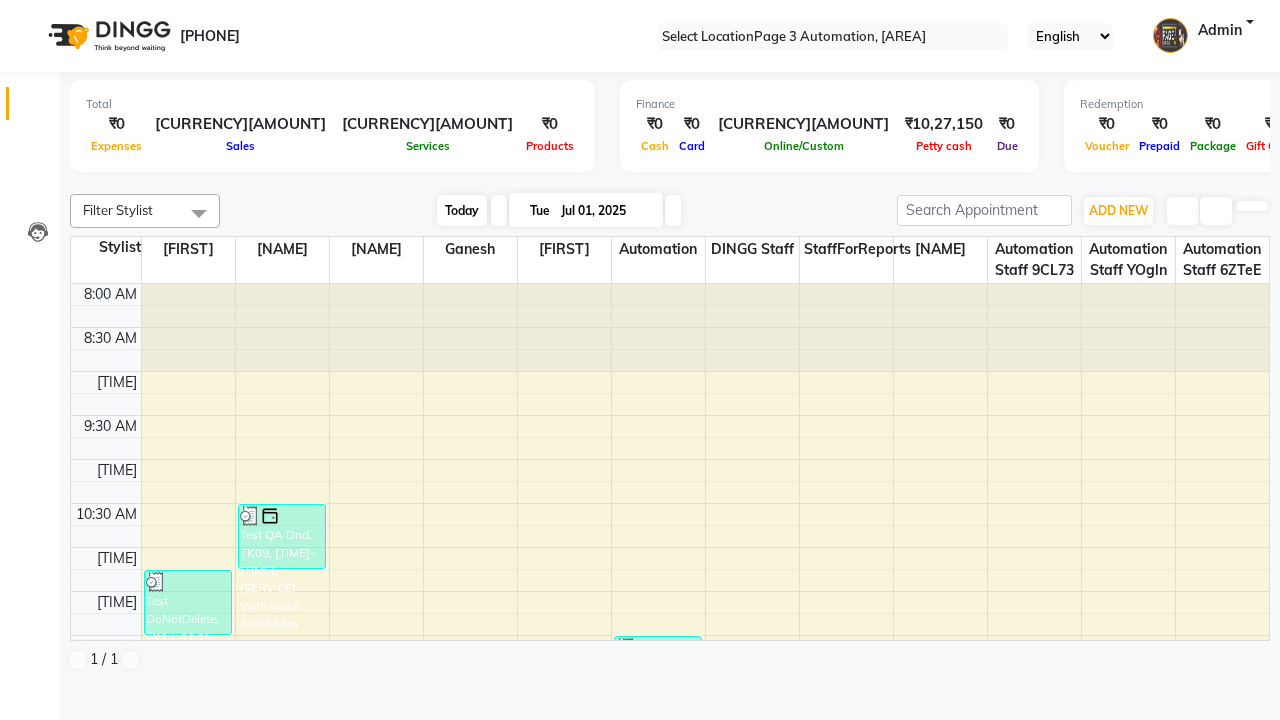 click on "Today" at bounding box center [462, 210] 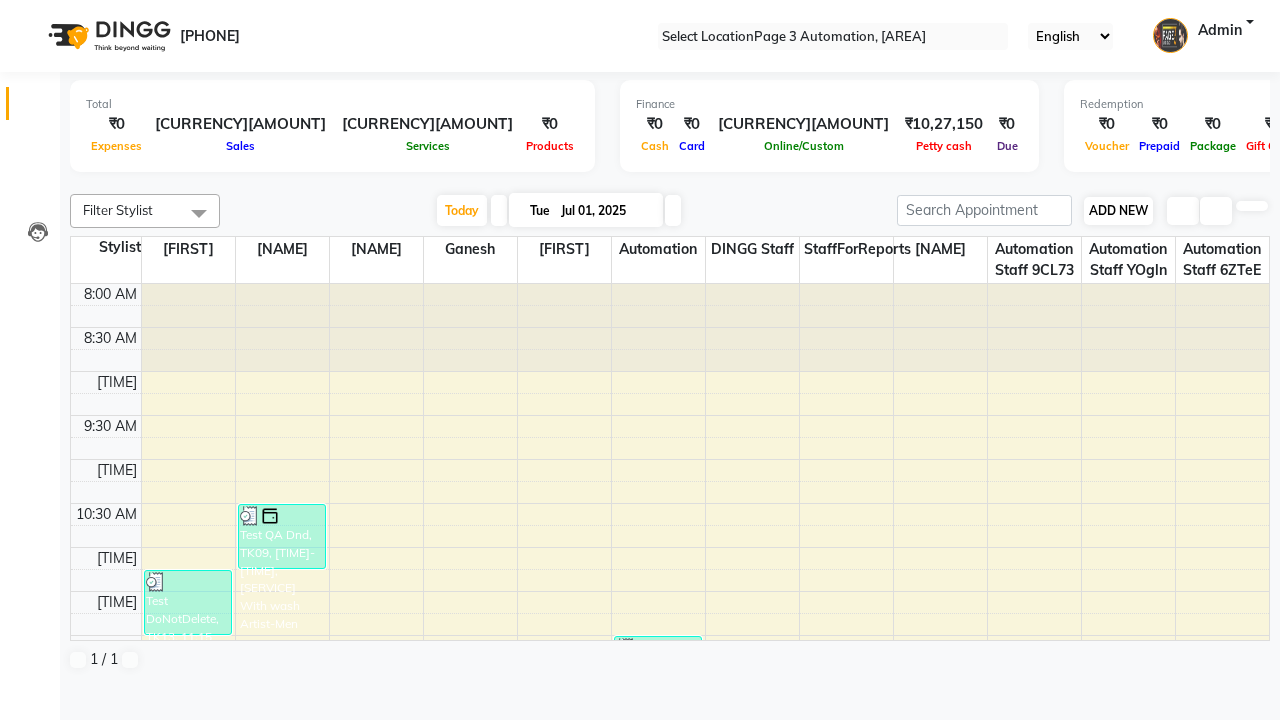 click on "ADD NEW" at bounding box center [1118, 210] 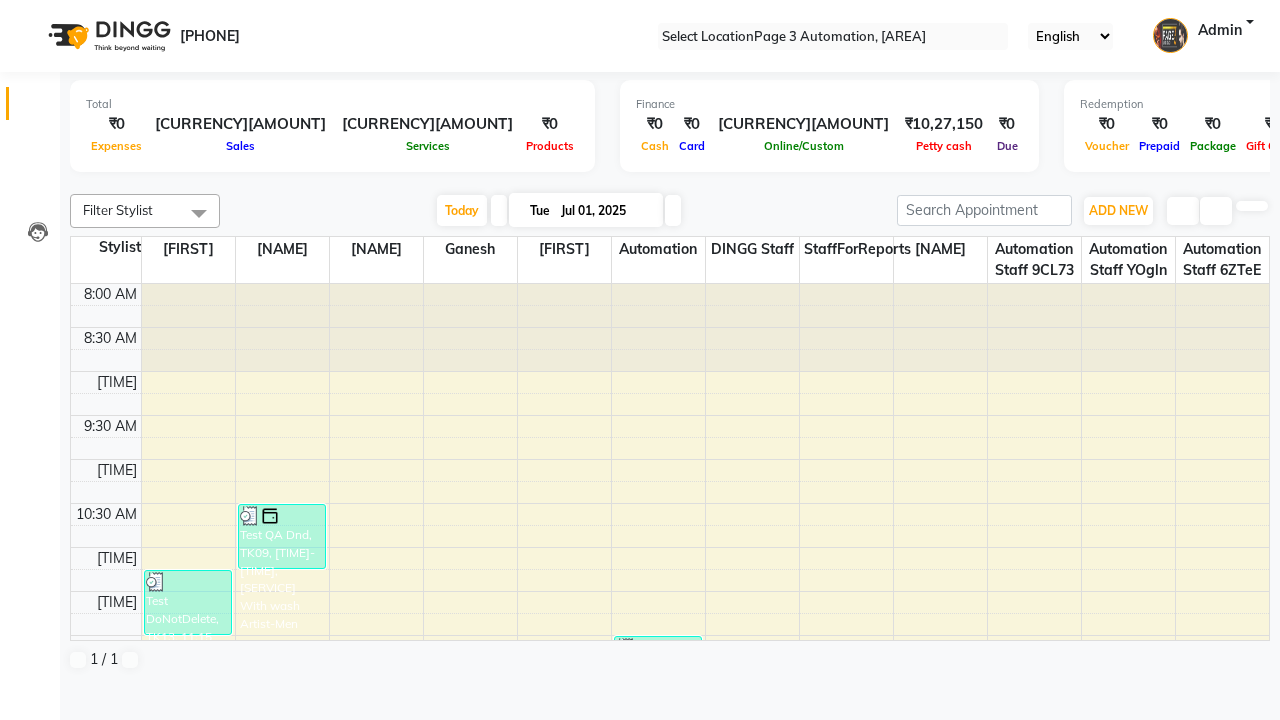 click on "Add Appointment" at bounding box center (0, 0) 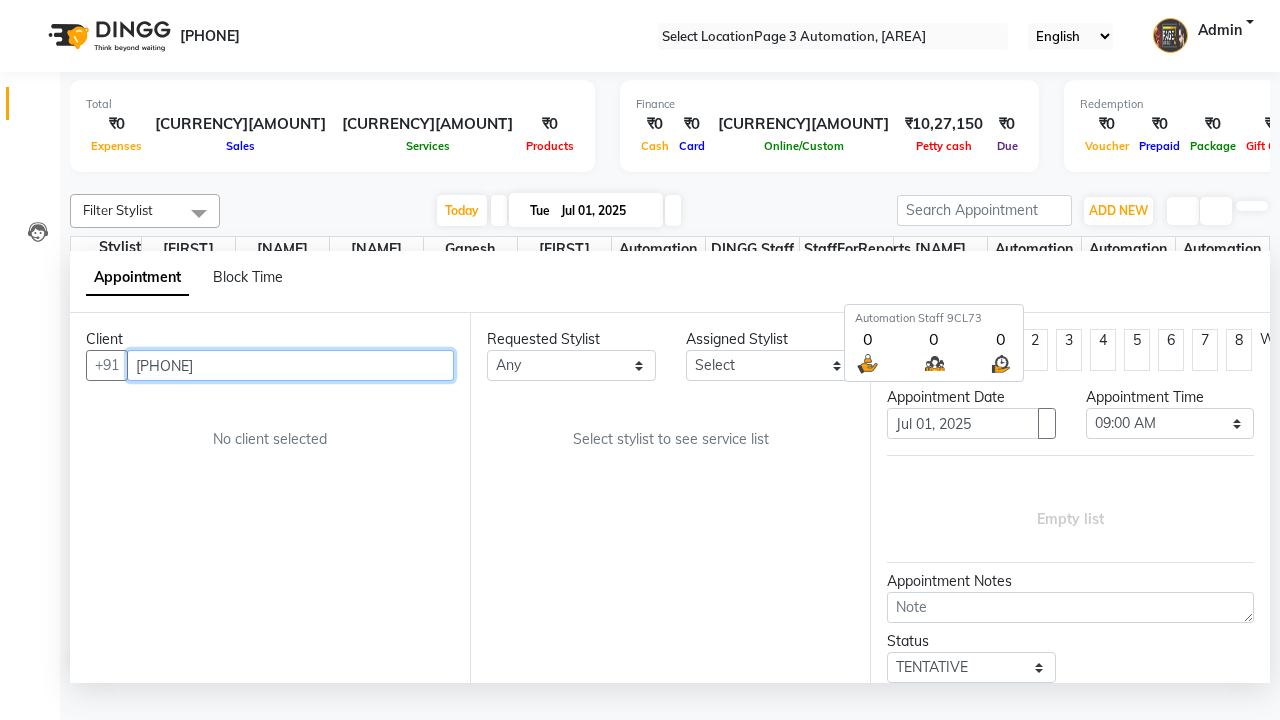 scroll, scrollTop: 1, scrollLeft: 0, axis: vertical 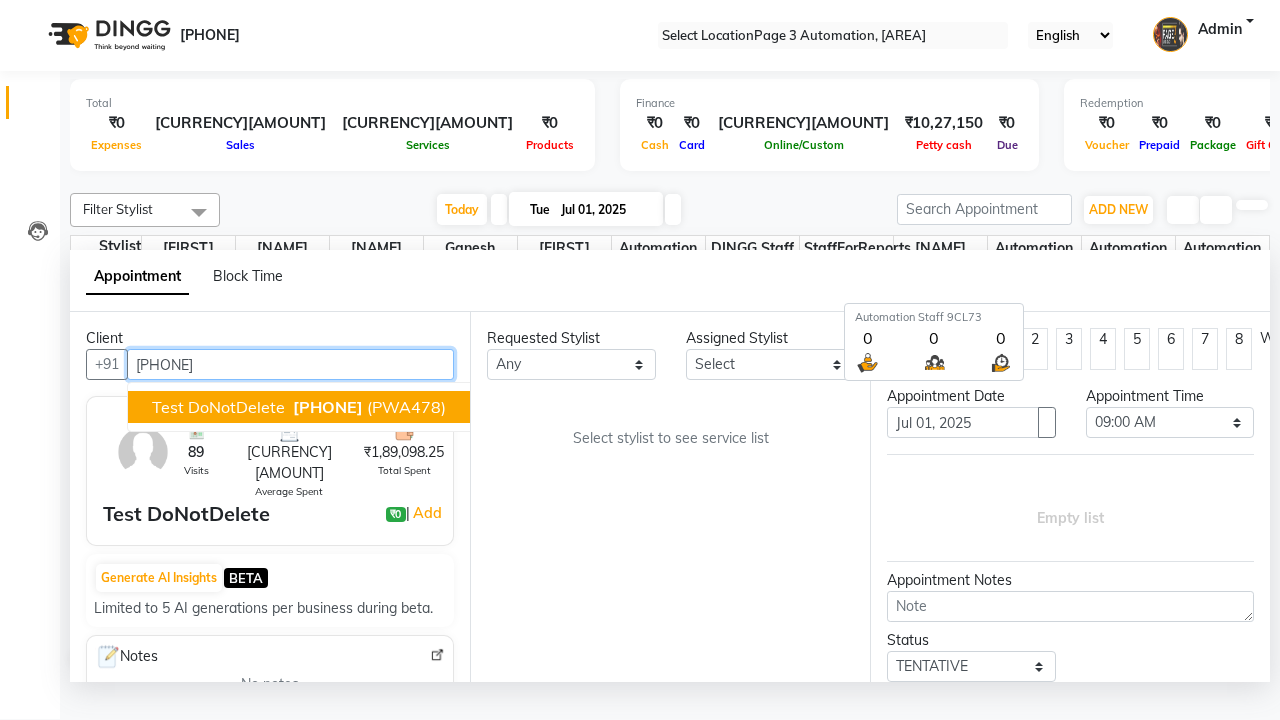 click on "[PHONE]" at bounding box center (328, 407) 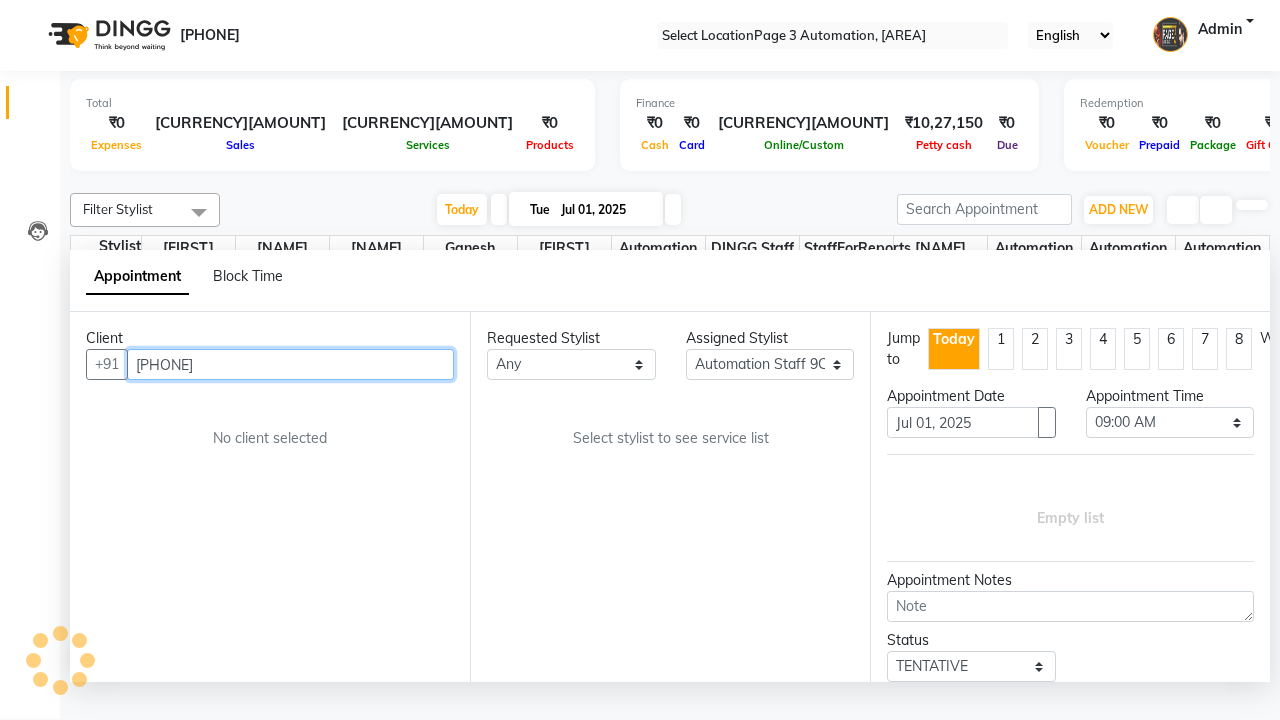 scroll, scrollTop: 0, scrollLeft: 0, axis: both 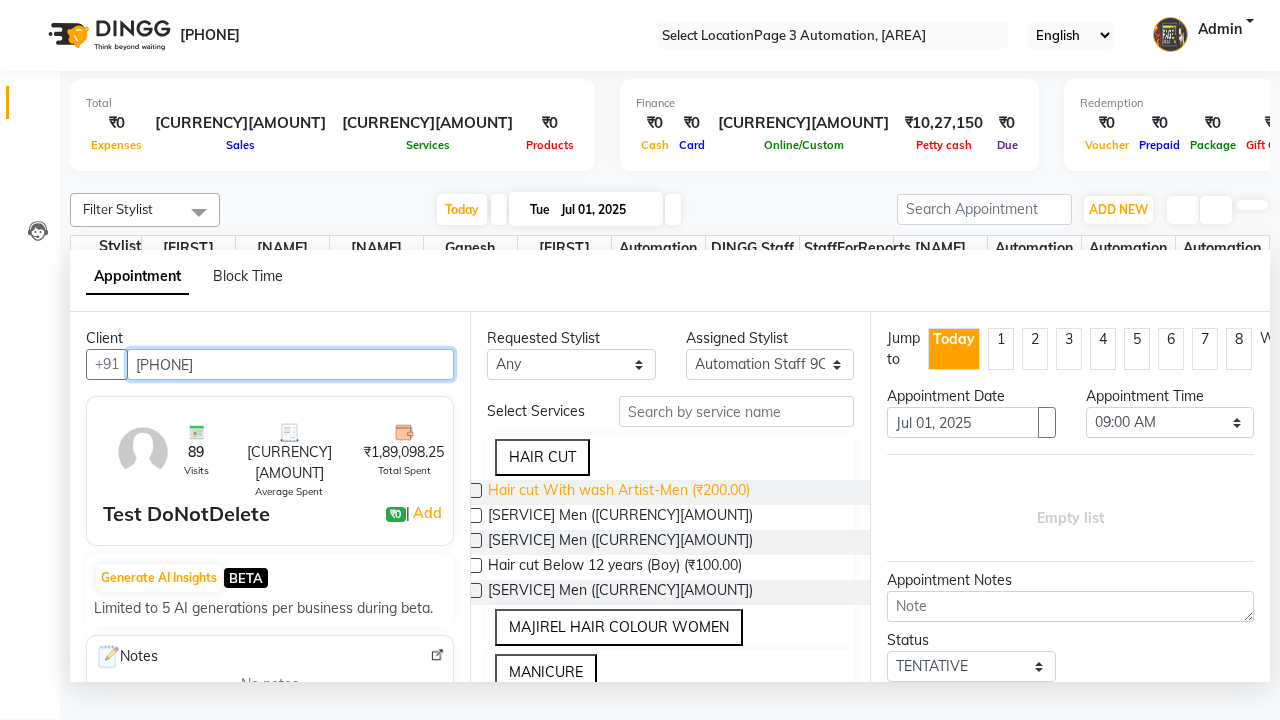 type on "[PHONE]" 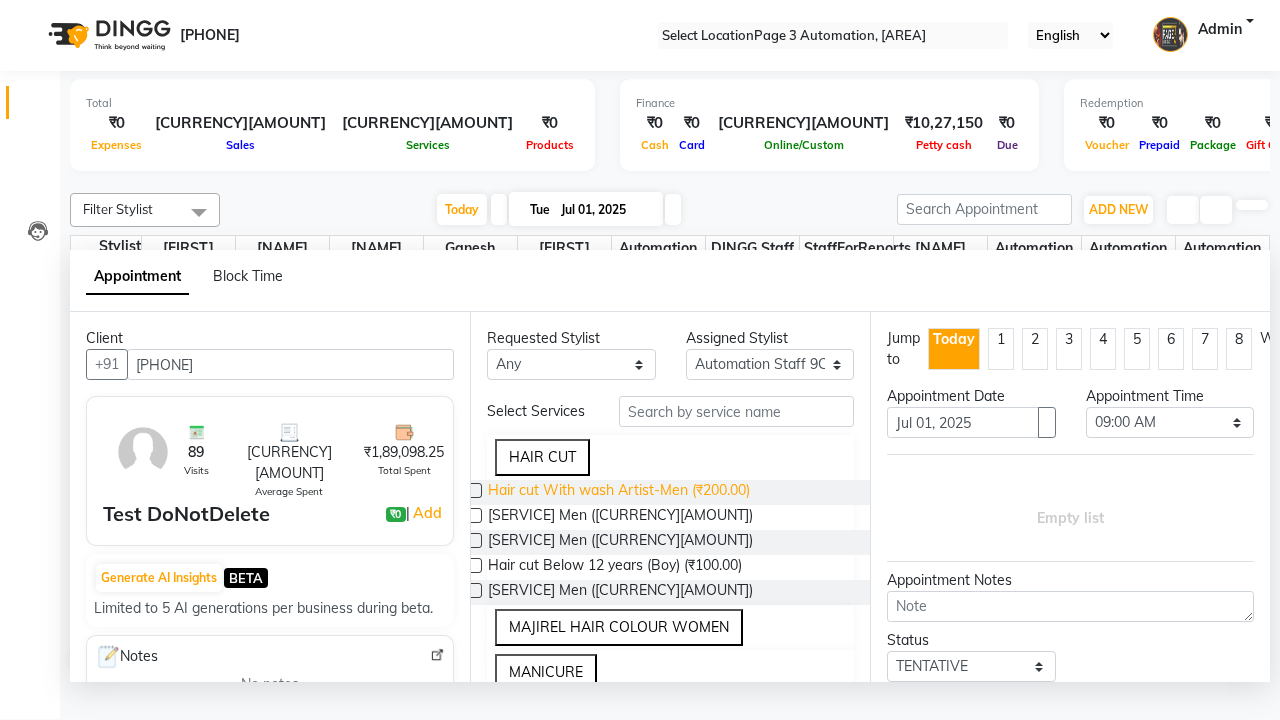 click on "Hair cut With wash Artist-Men (₹200.00)" at bounding box center (619, 492) 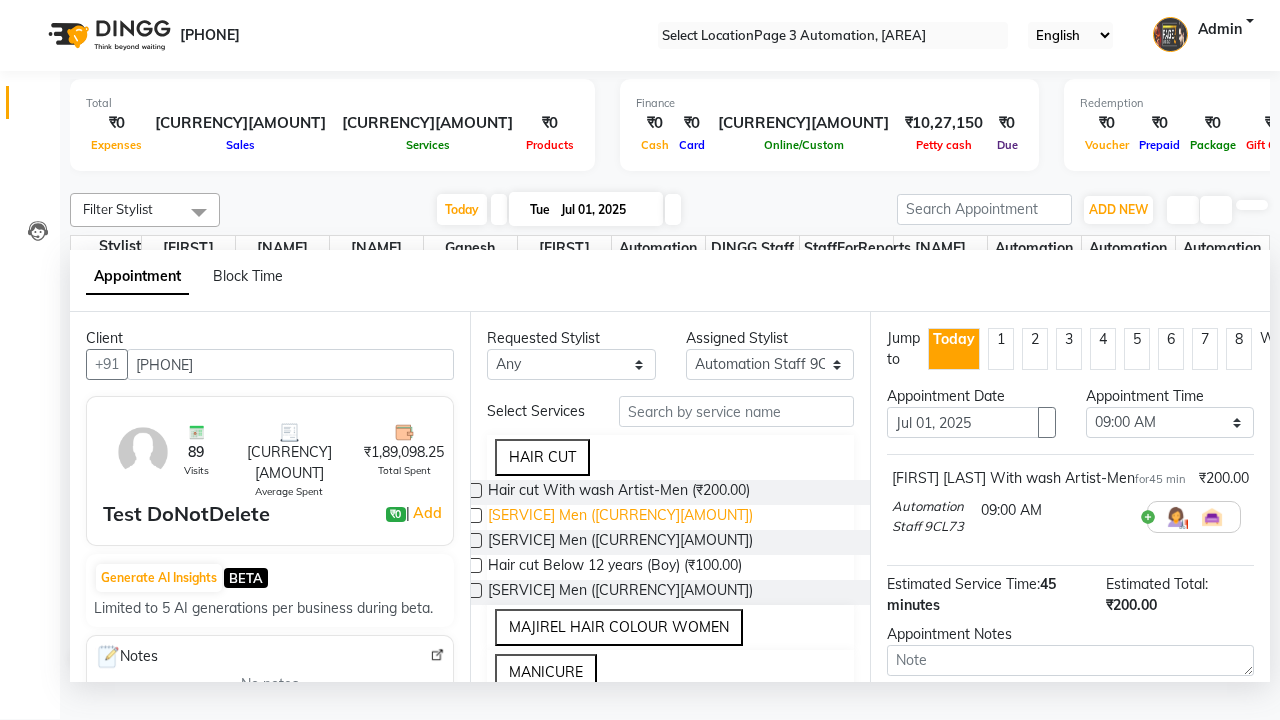 click on "[SERVICE] Men ([CURRENCY][AMOUNT])" at bounding box center (619, 492) 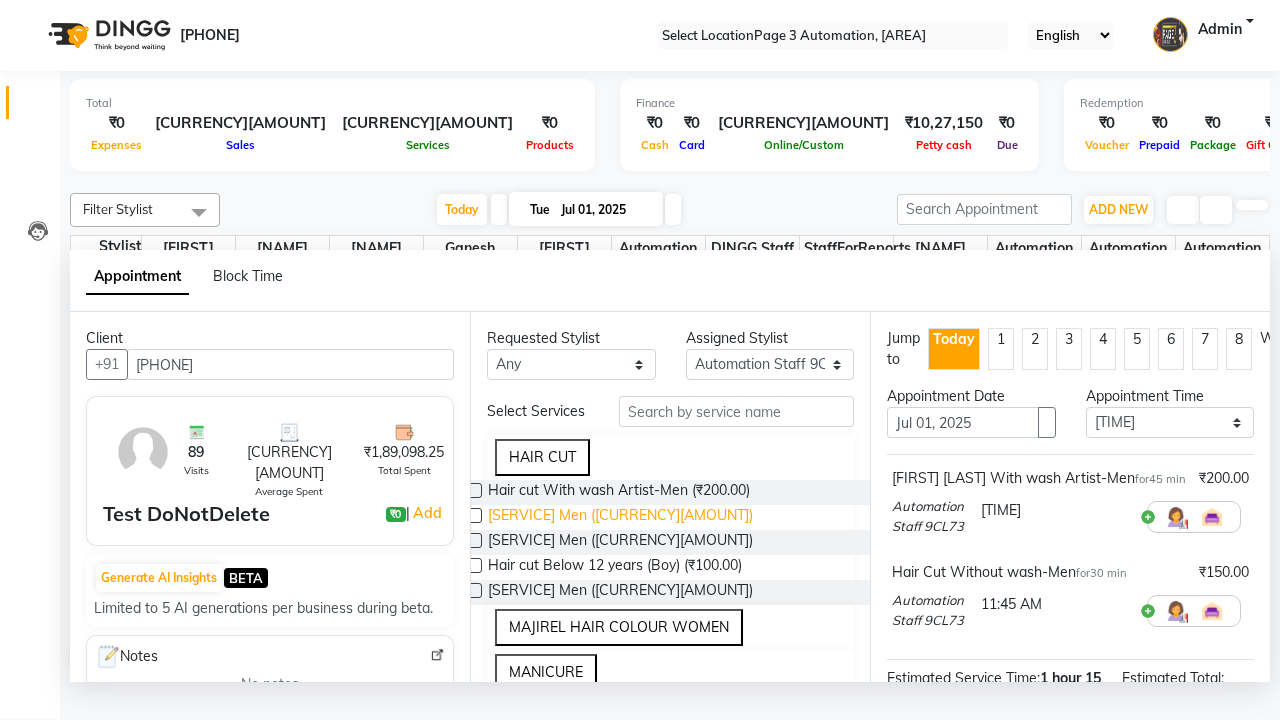 scroll, scrollTop: 258, scrollLeft: 0, axis: vertical 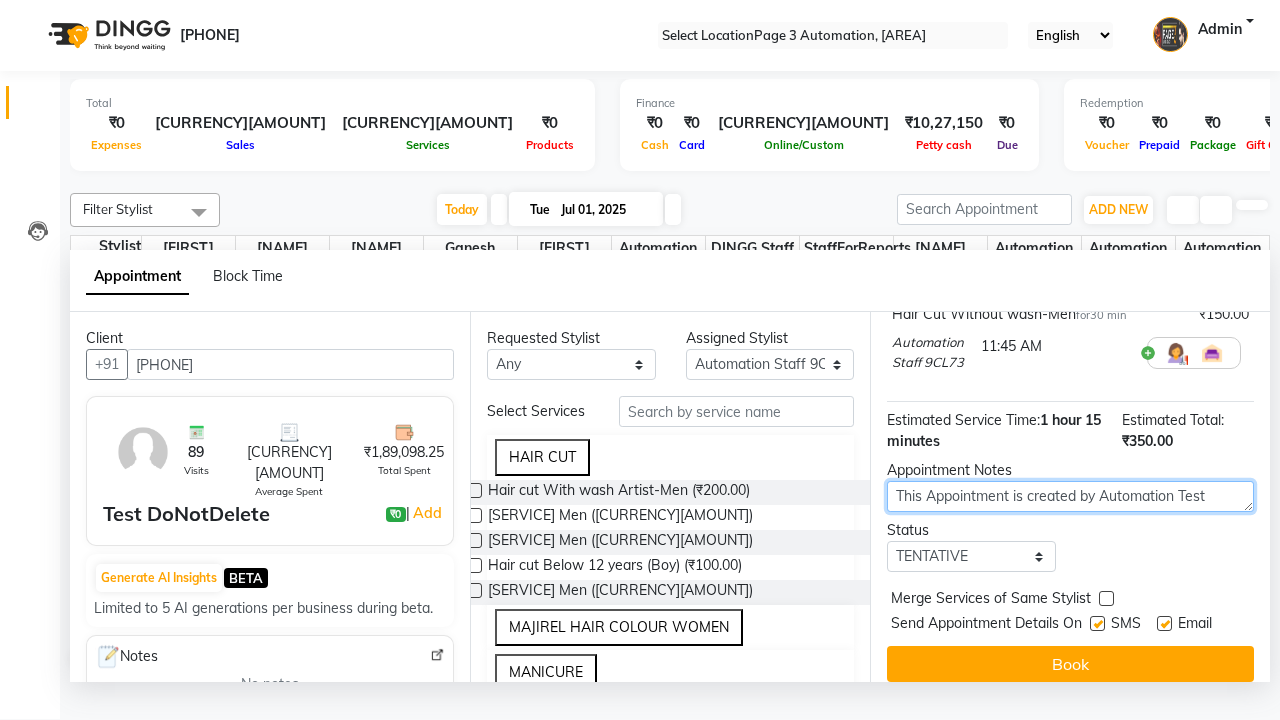 type on "This Appointment is created by Automation Test" 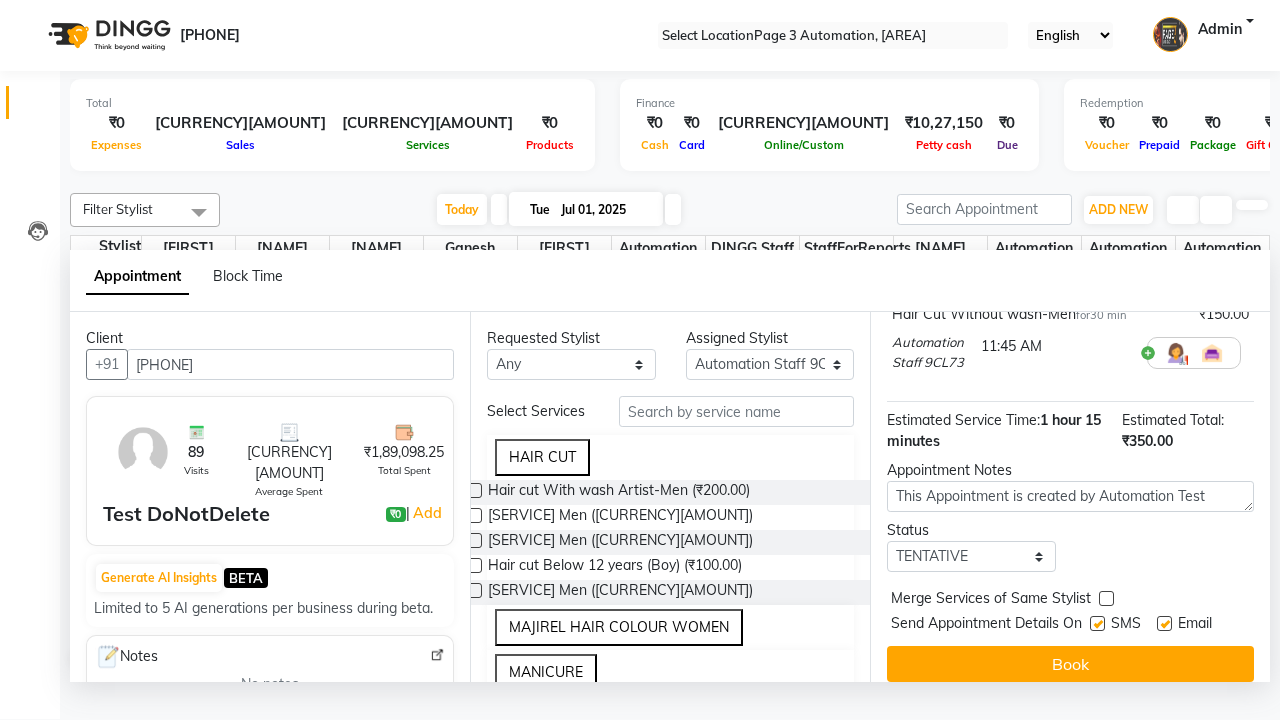 click at bounding box center [1097, 623] 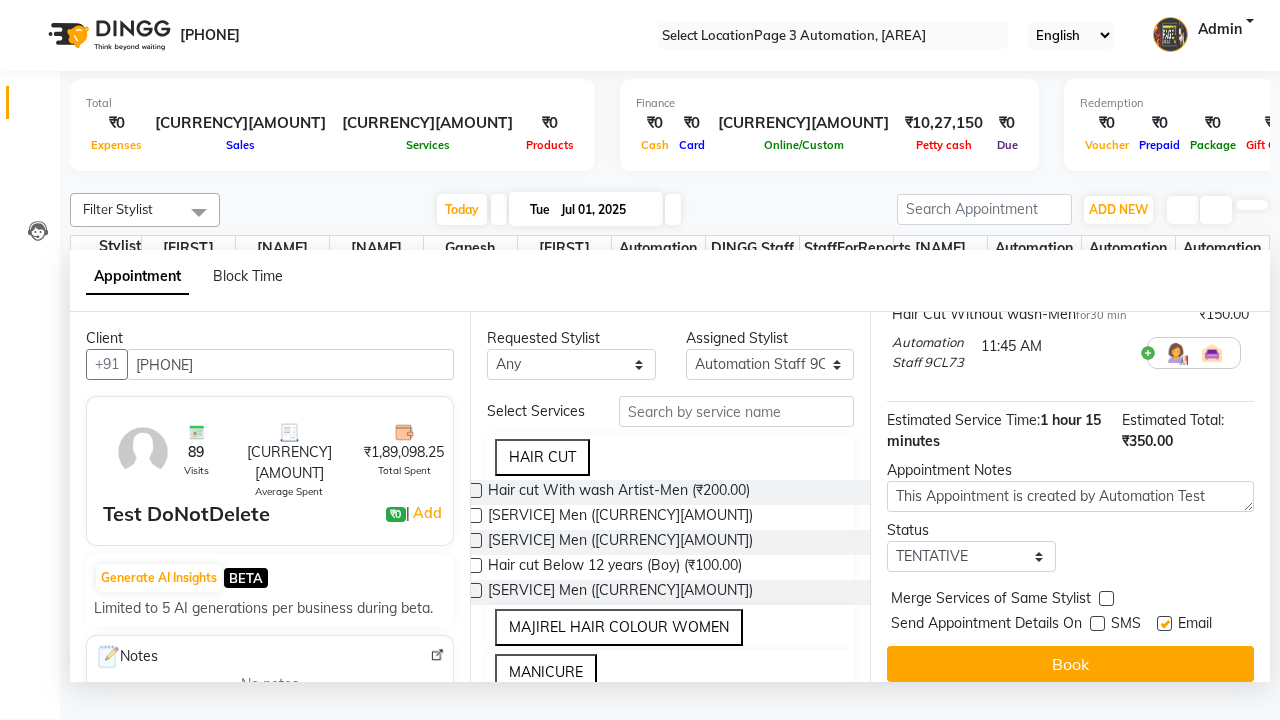 click at bounding box center (1164, 623) 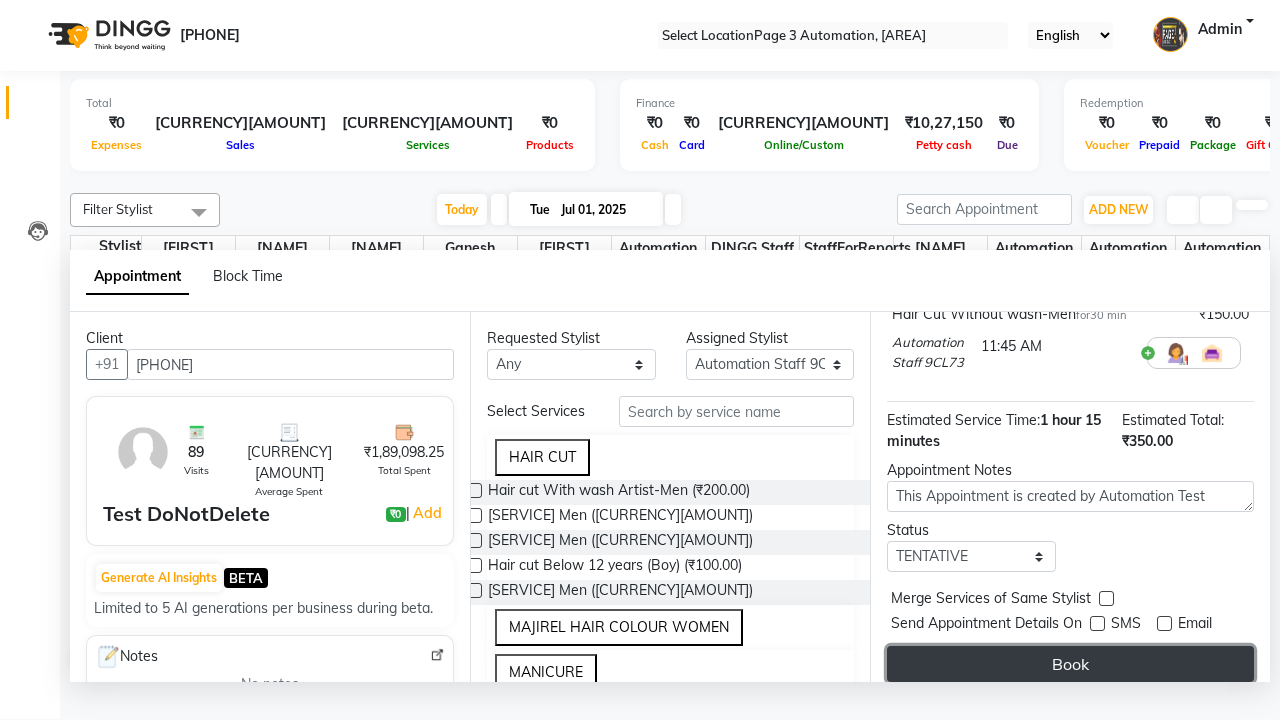 click on "Book" at bounding box center [1070, 664] 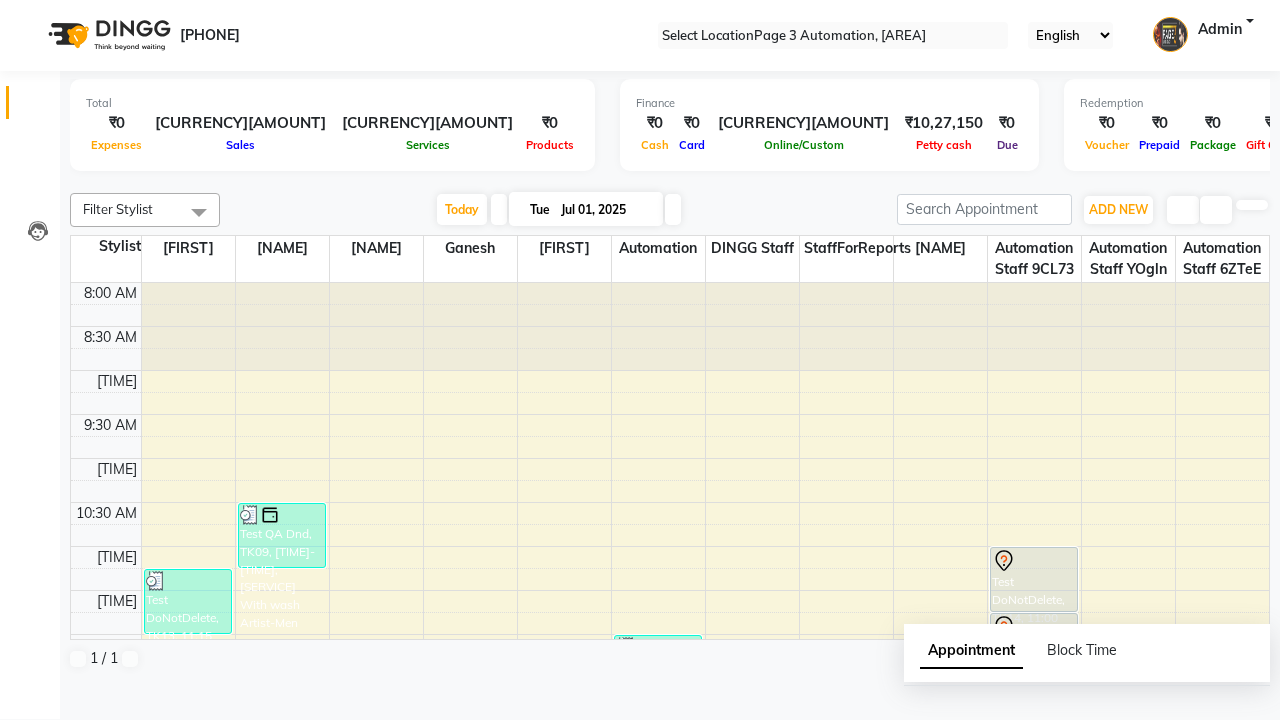 scroll, scrollTop: 0, scrollLeft: 0, axis: both 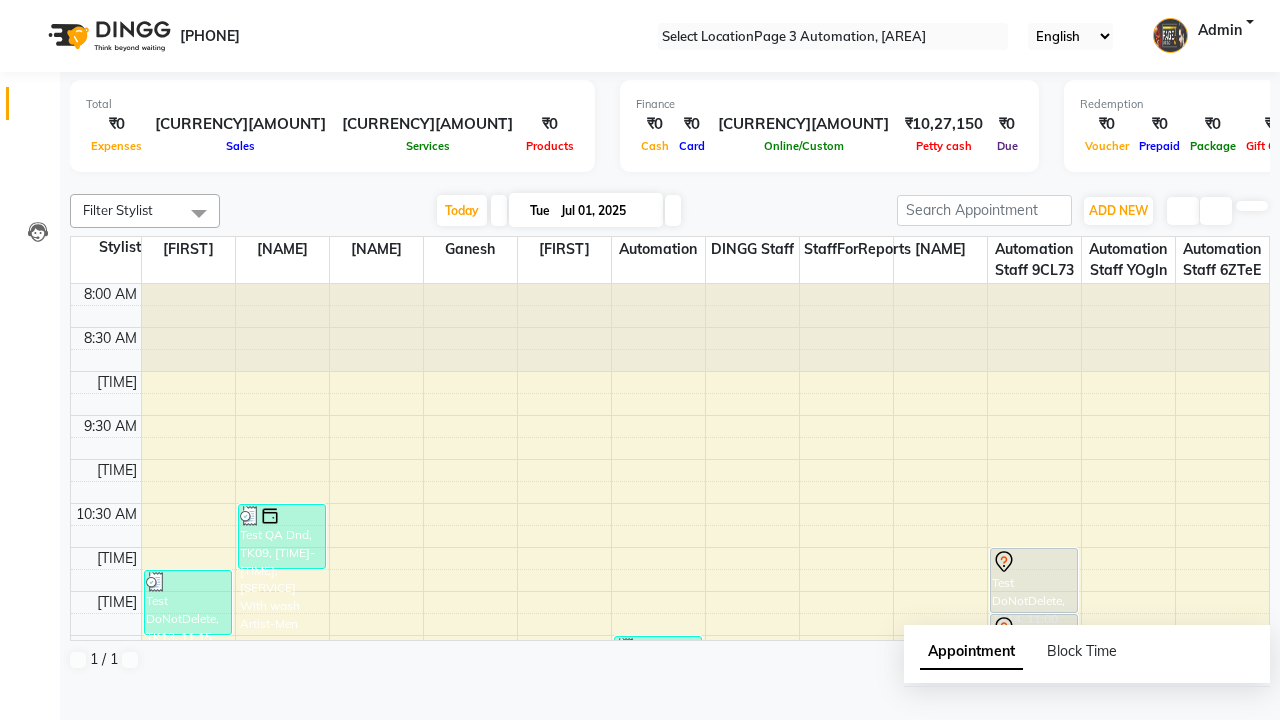 click on "Success" at bounding box center (640, 751) 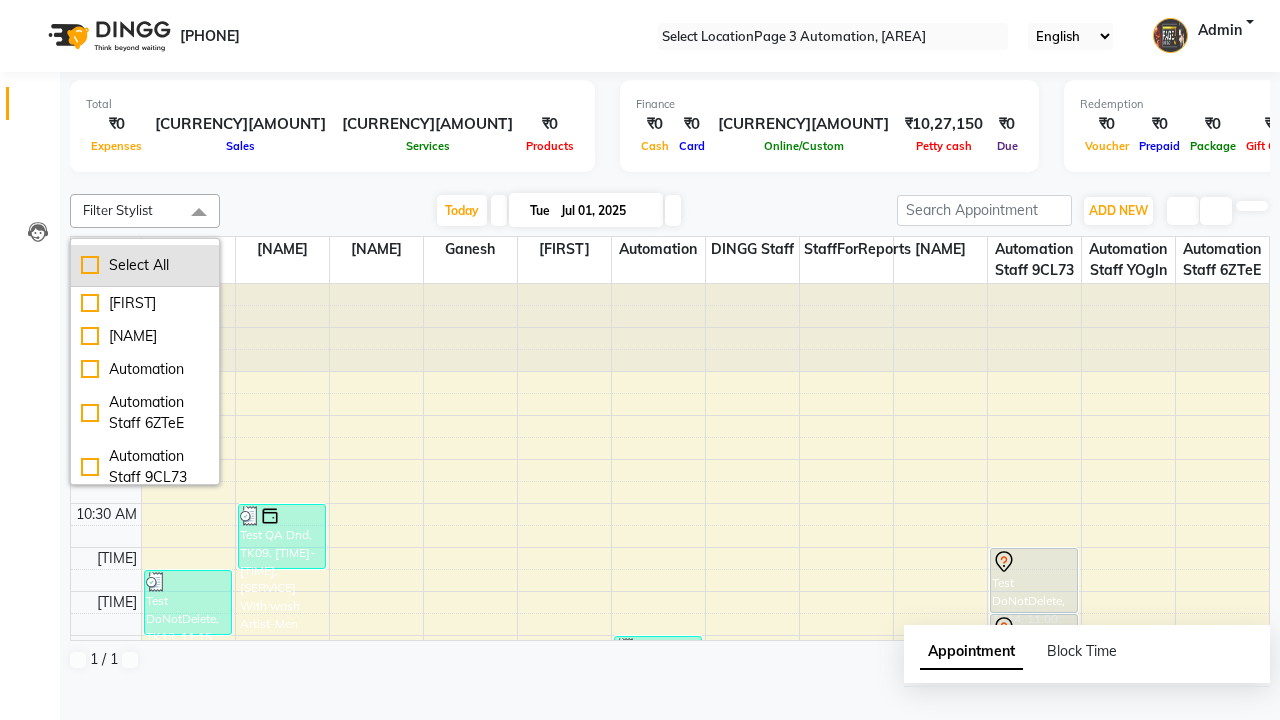 click on "Select All" at bounding box center (145, 265) 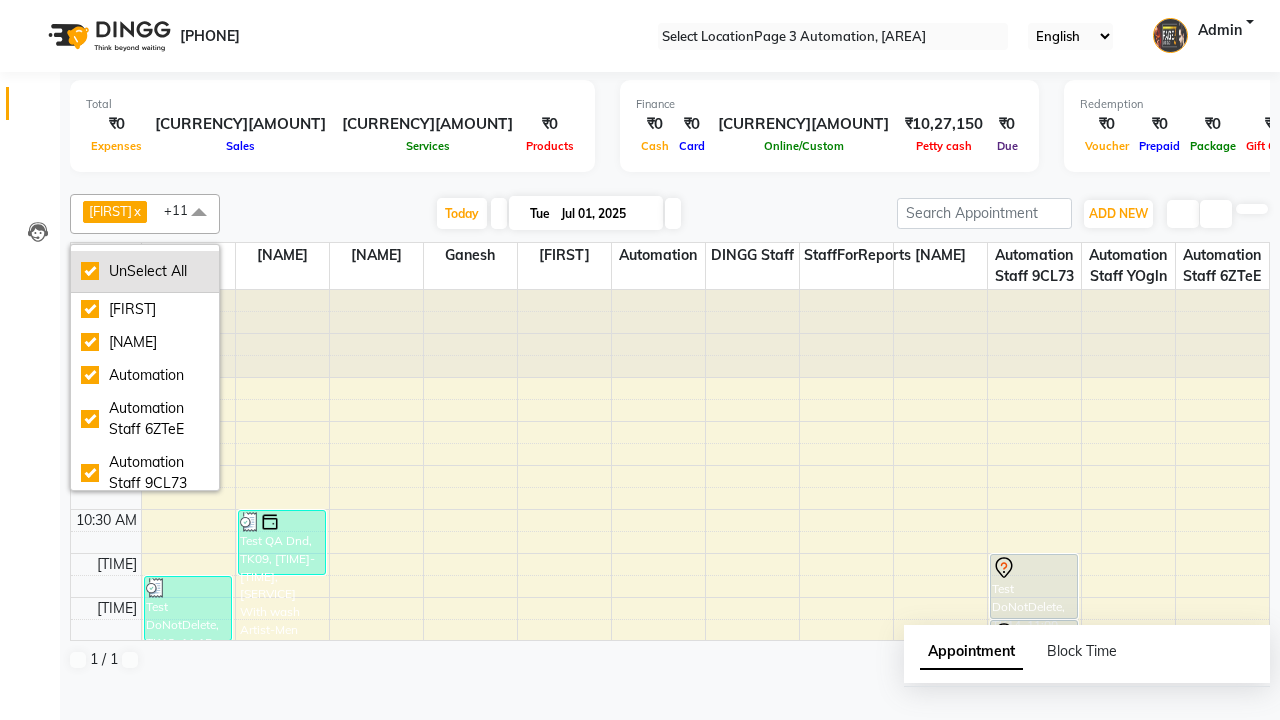 click on "UnSelect All" at bounding box center (145, 271) 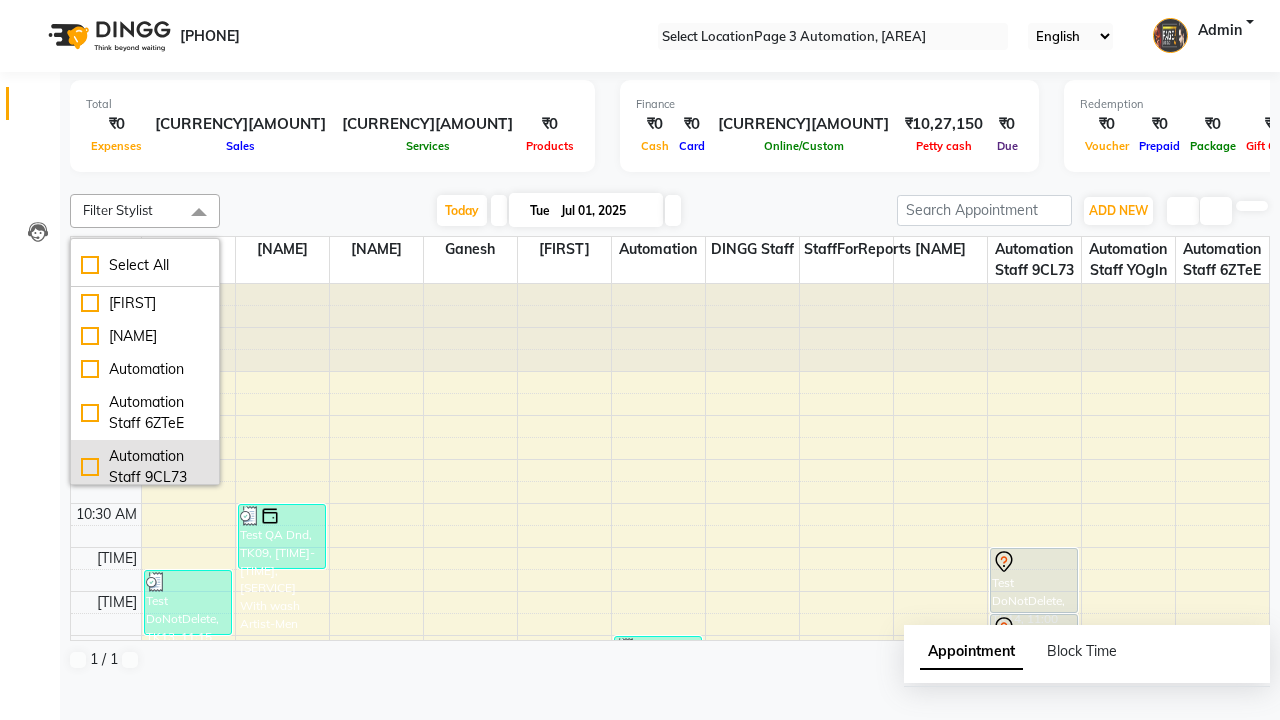 click on "Automation Staff 9CL73" at bounding box center (145, 303) 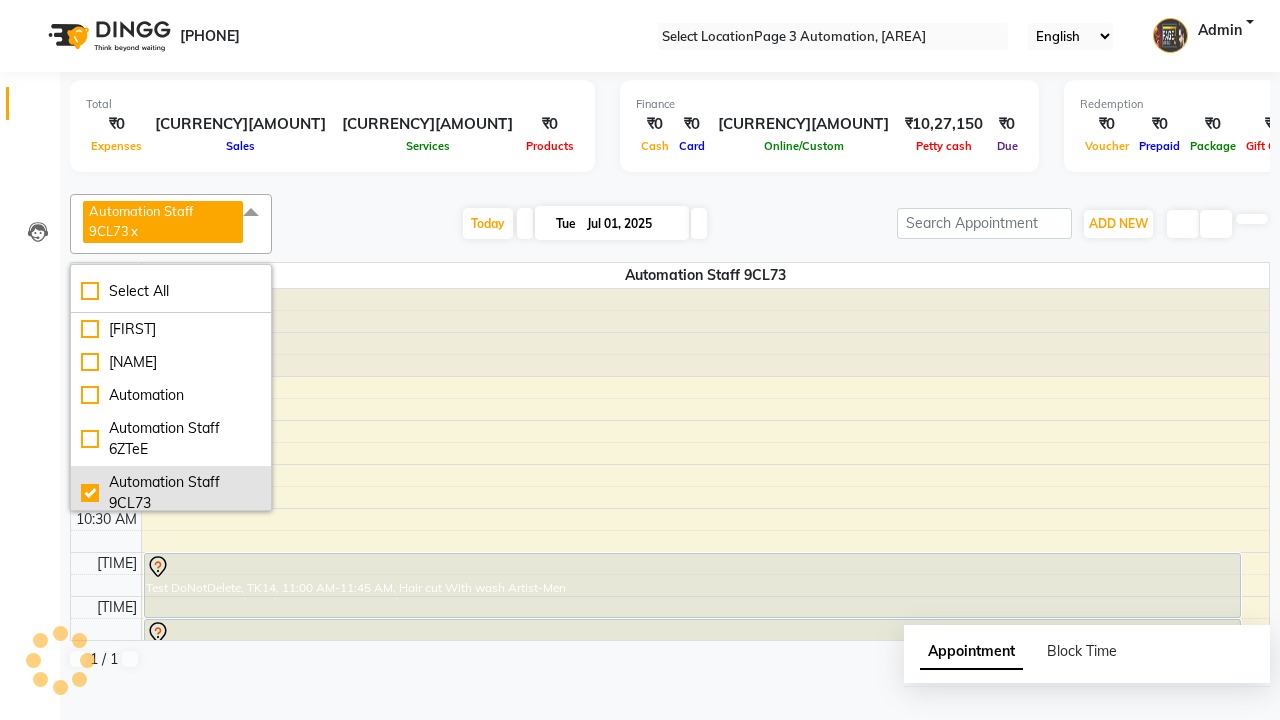 scroll, scrollTop: 4, scrollLeft: 0, axis: vertical 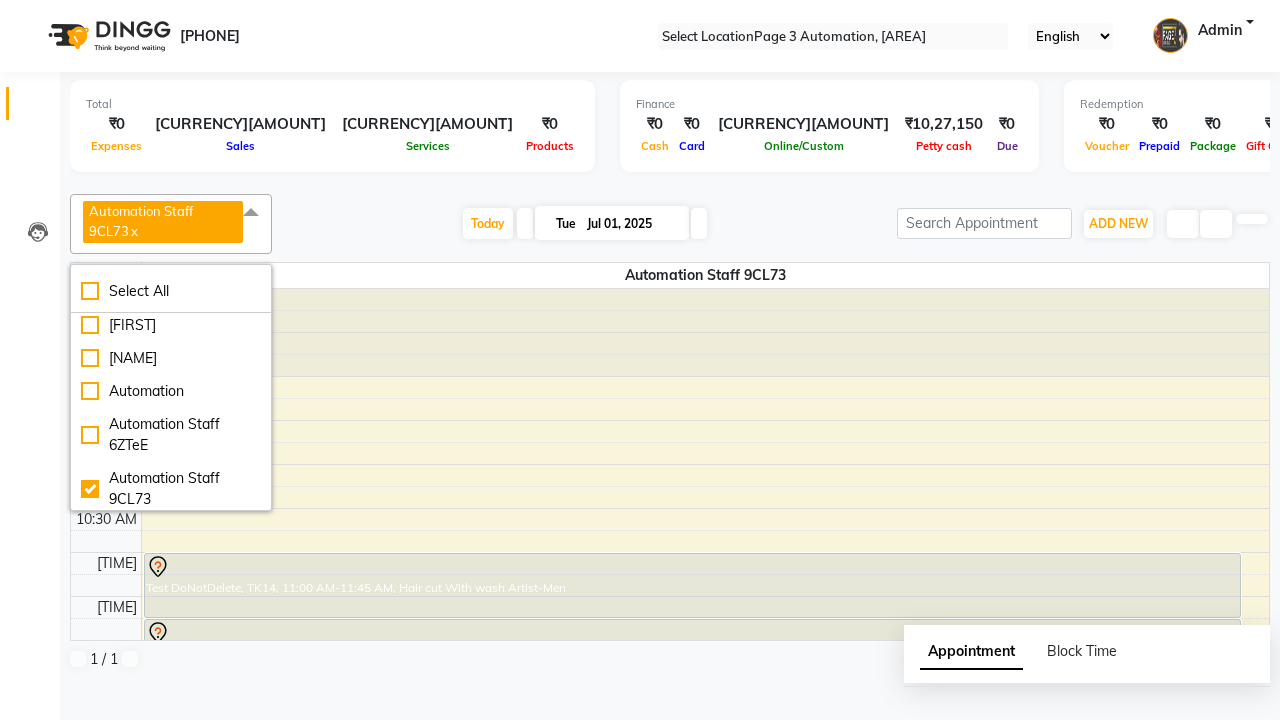 click at bounding box center (251, 213) 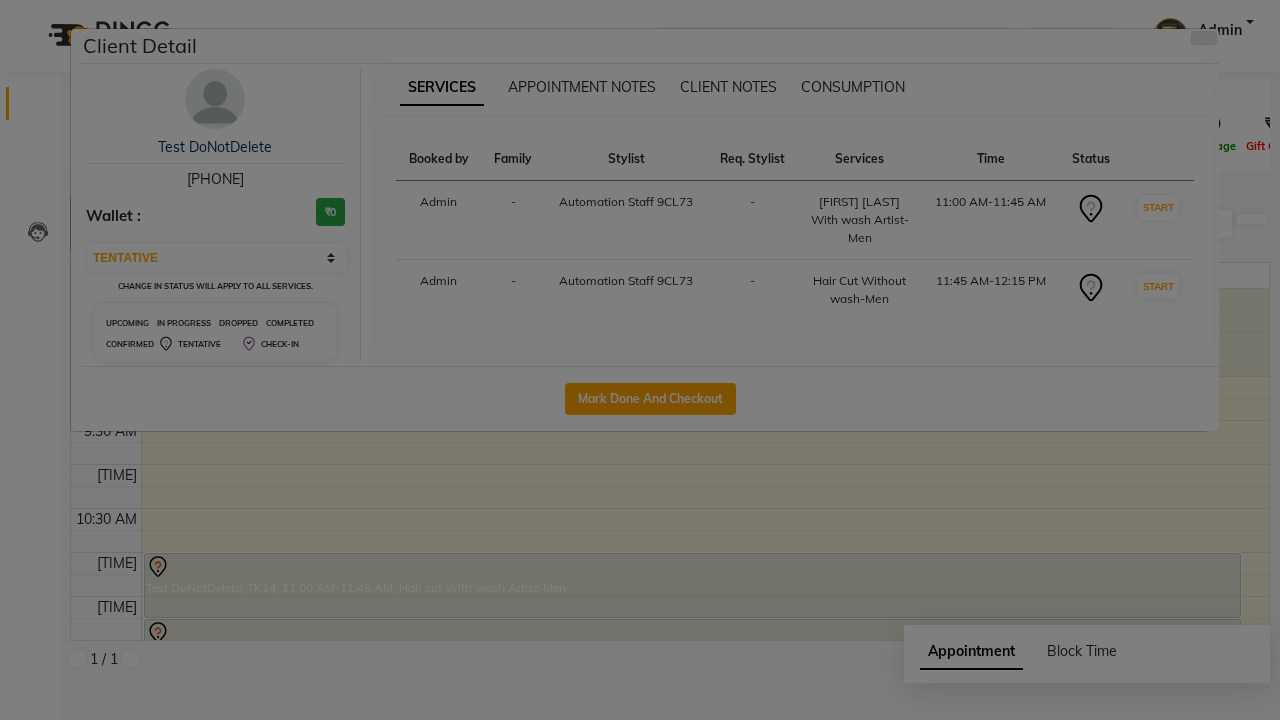 click at bounding box center (1204, 38) 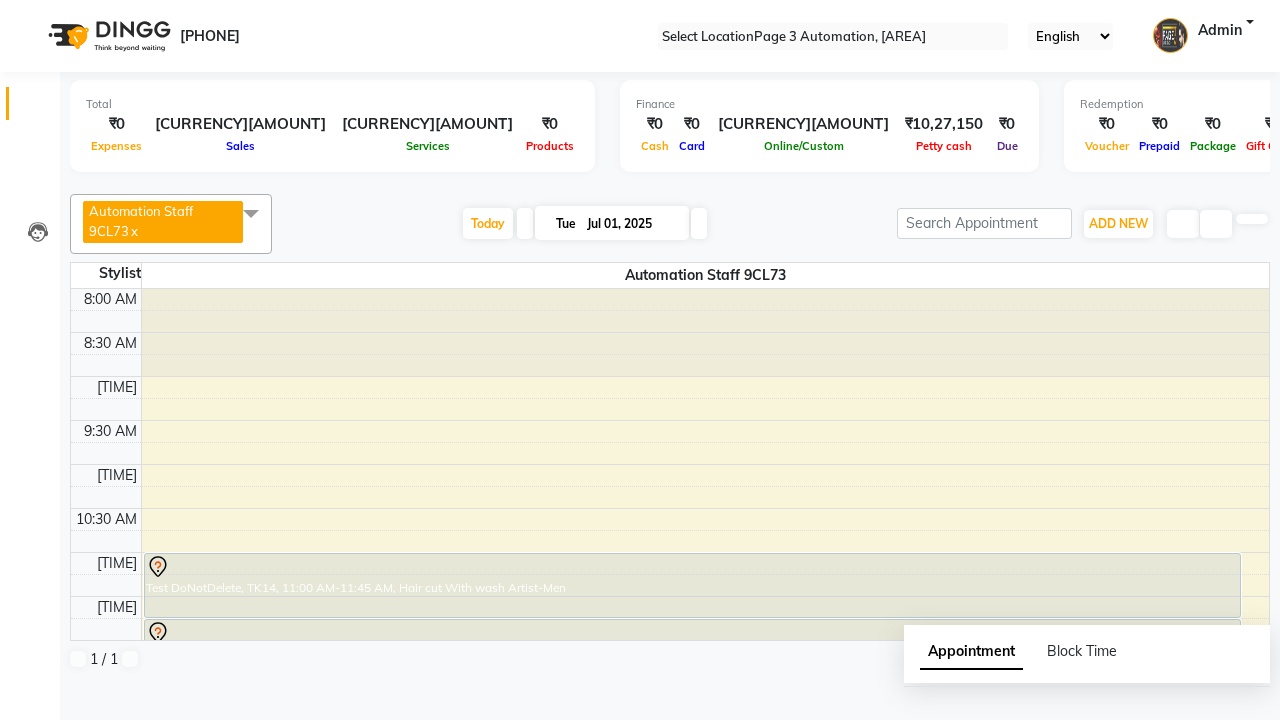 scroll, scrollTop: 21, scrollLeft: 0, axis: vertical 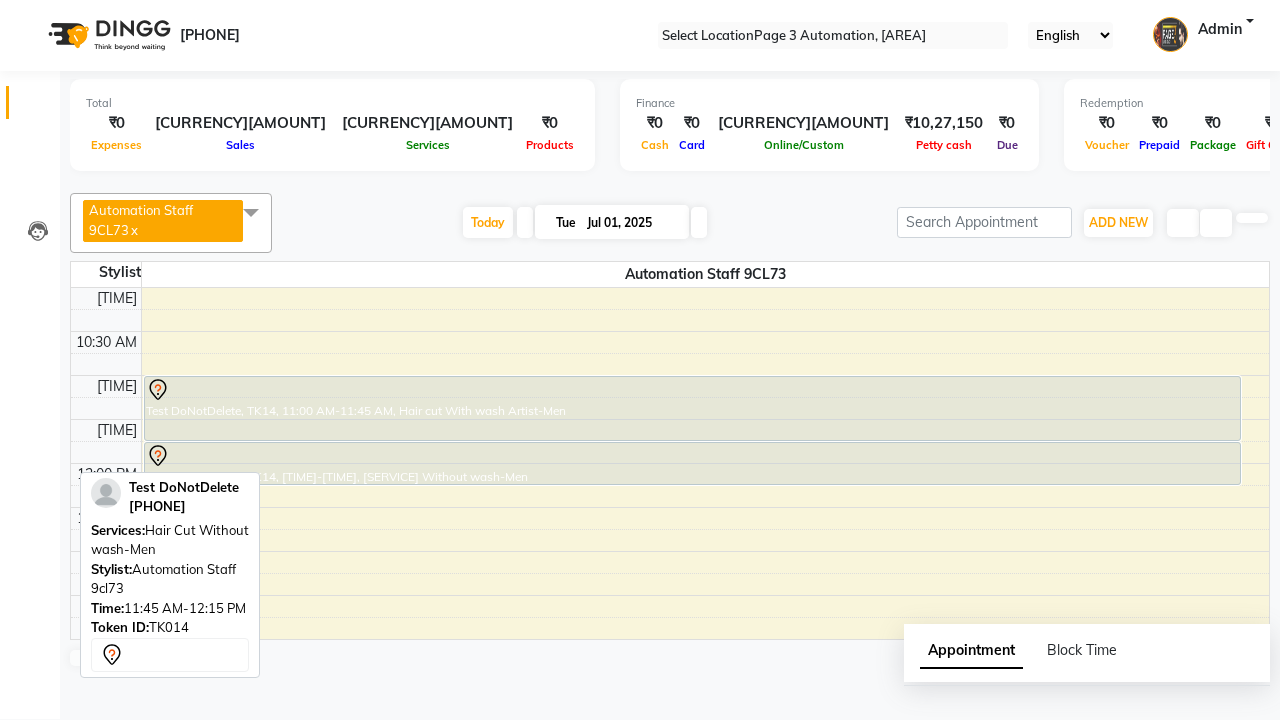 click at bounding box center (251, 212) 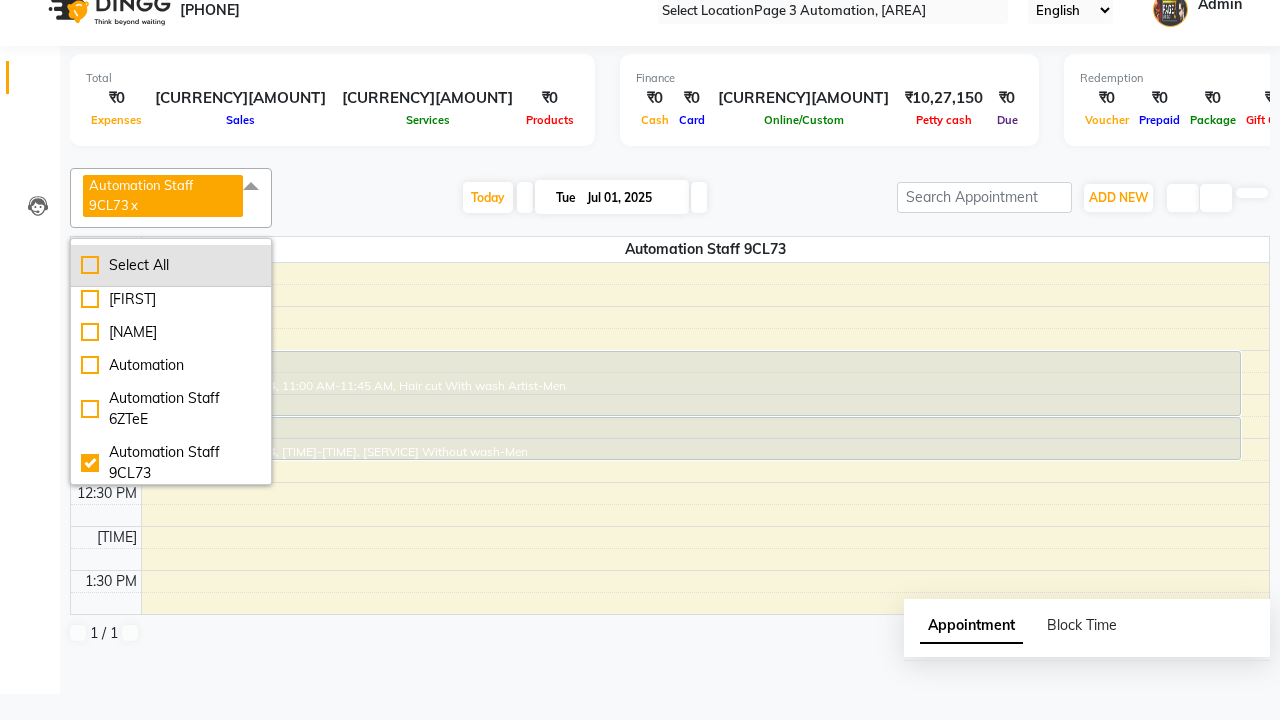 click on "Select All" at bounding box center [171, 265] 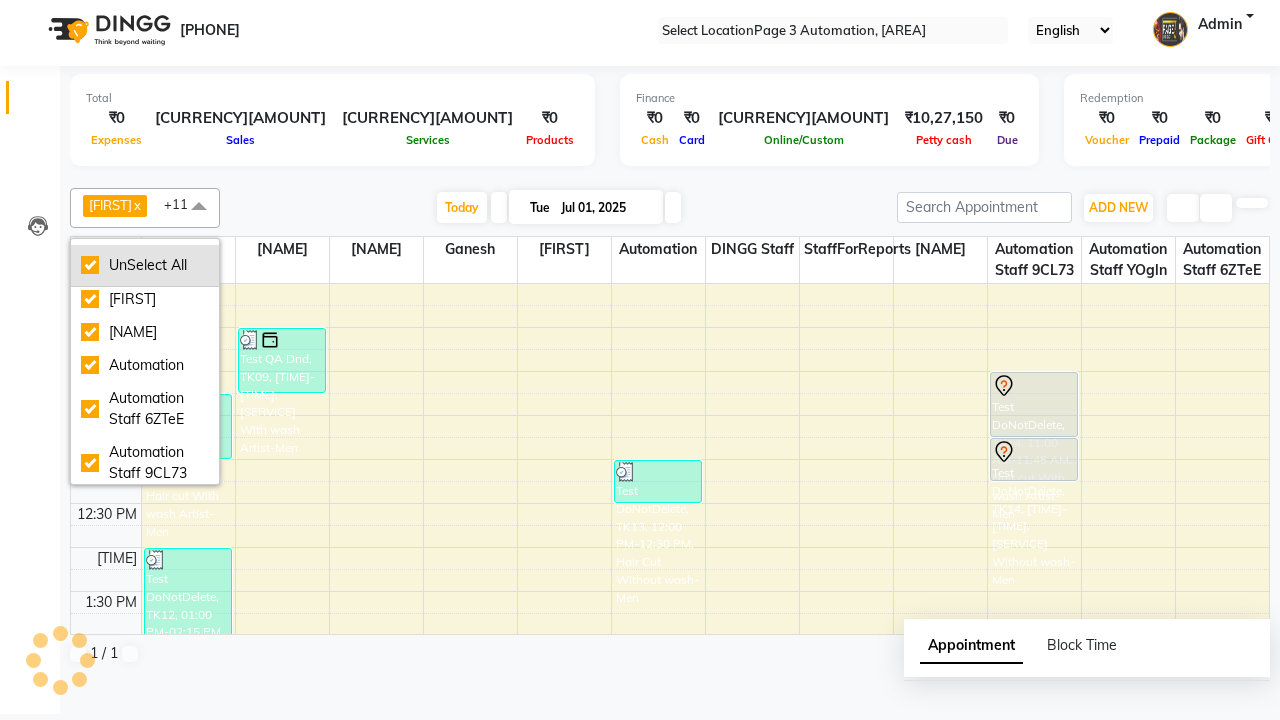 scroll, scrollTop: 0, scrollLeft: 0, axis: both 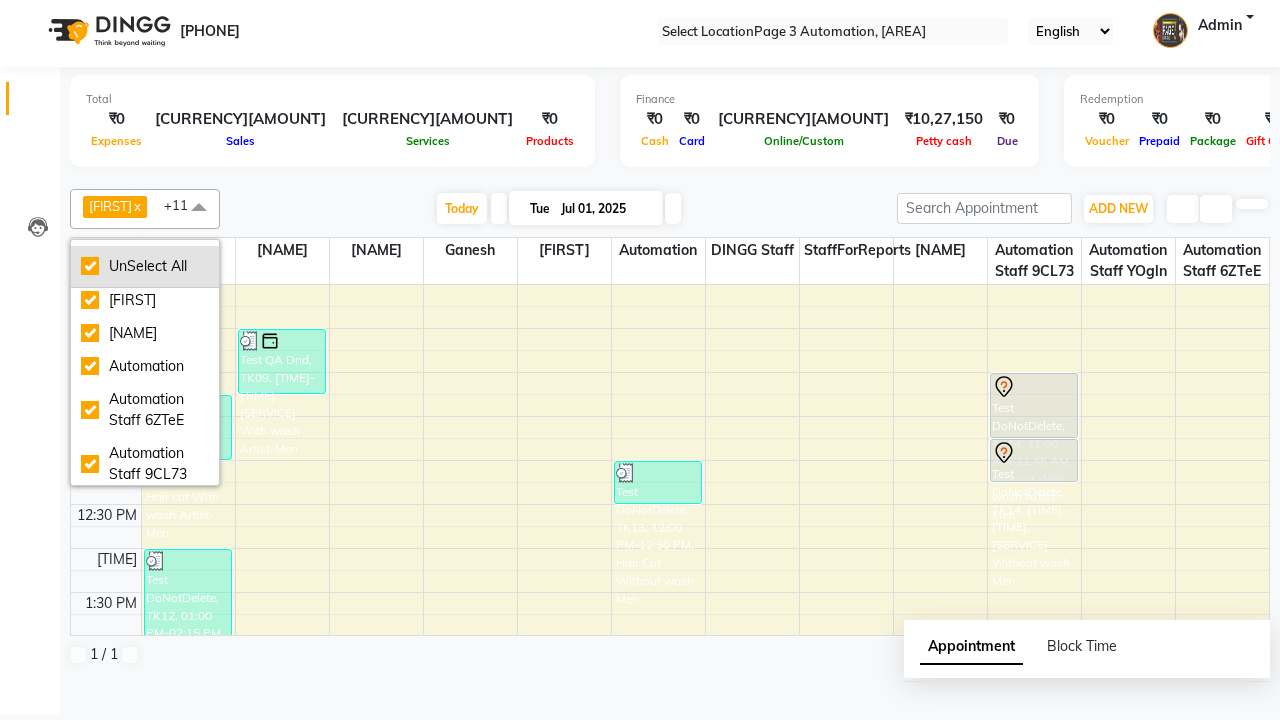 click on "UnSelect All" at bounding box center [145, 266] 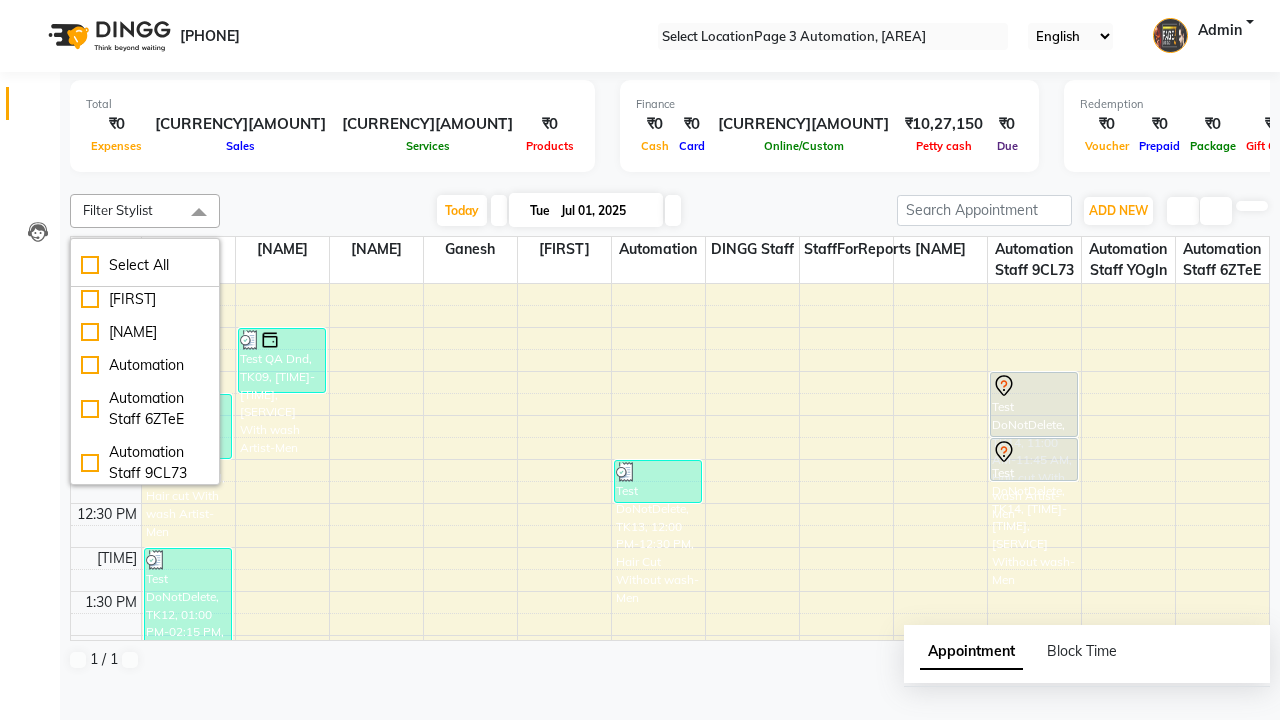 click at bounding box center [199, 213] 